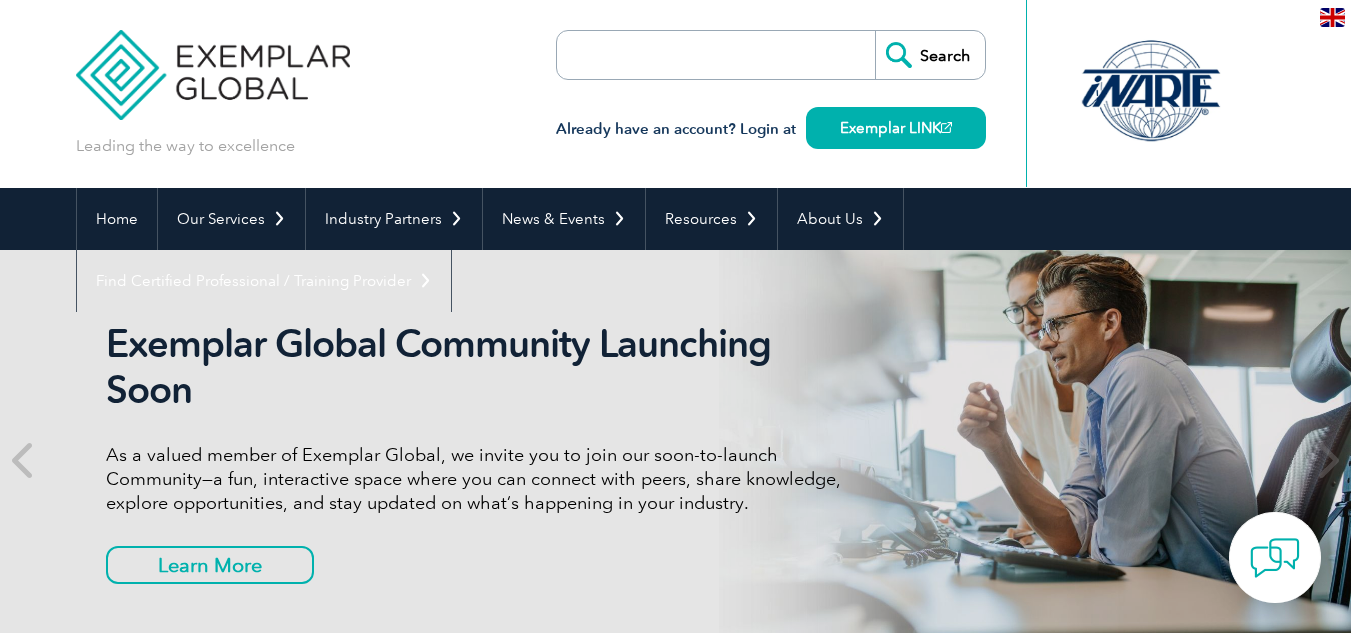 scroll, scrollTop: 0, scrollLeft: 0, axis: both 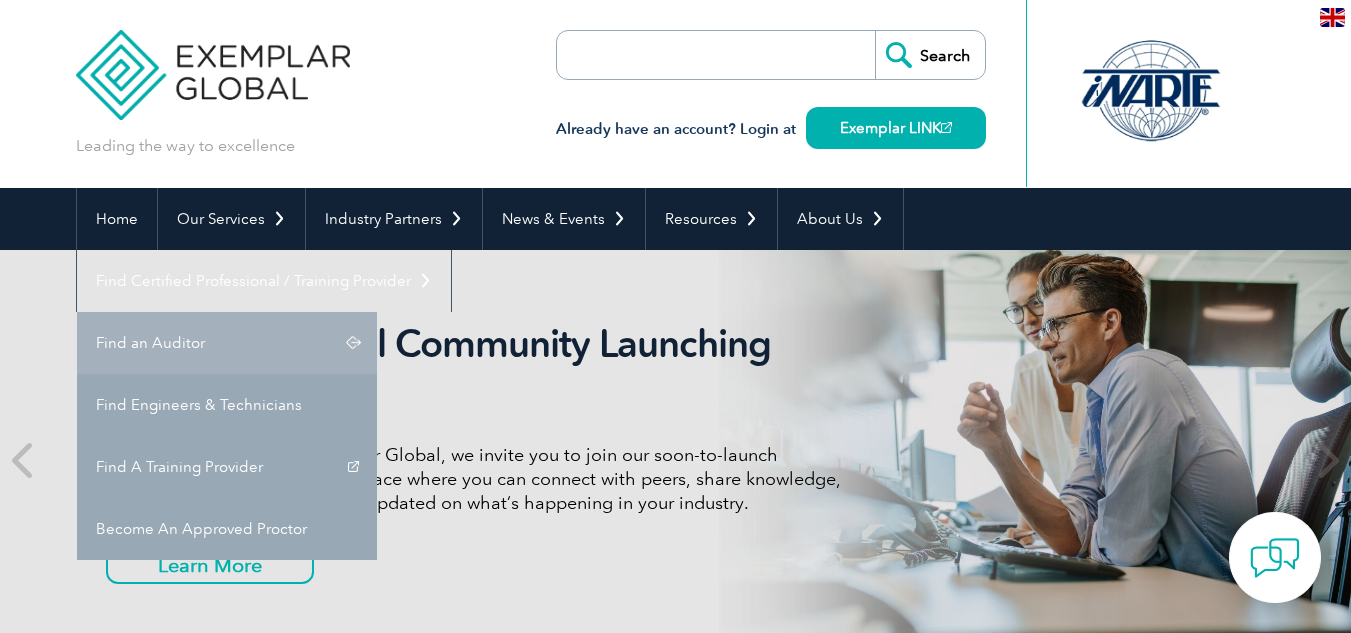 click on "Find an Auditor" at bounding box center (227, 343) 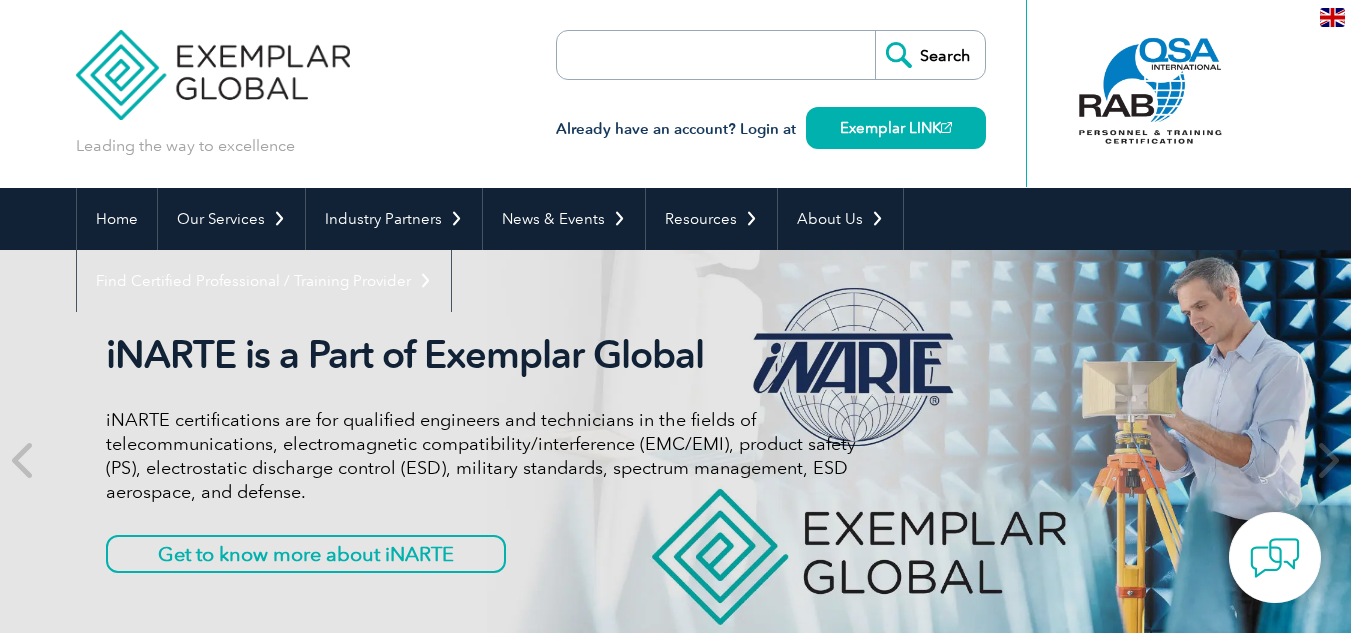 click on "BACK TO TOP              Leading the way to excellence                                                                                                                 Search       Already have an account? Login at  Exemplar LINK        ▼                            Home   Our Services     Getting Certified   Individual Certifications   Engineers & Technicians Certifications   FCC Licensing Exams   Transition Your Certification   Certifications for ASQ CQAs   Your Exemplar Global ROI     ▼   Industry Partners     Programs for Certification Bodies   Programs for Recognized Organizations   Programs for Training Providers   Program for Consulting Group   Certification Add-On (CAO) Program   Our Training Providers   Take a Certified Training Course     ▼   News & Events     Auditor Online   Webinars   Blog and News   Event Calendar     ▼   Resources     Career Center     Auditors Jobs   Engineers & Technicians Jobs     ▼   Digital Badging     Individual Digital Badges       ▼" at bounding box center (675, 2737) 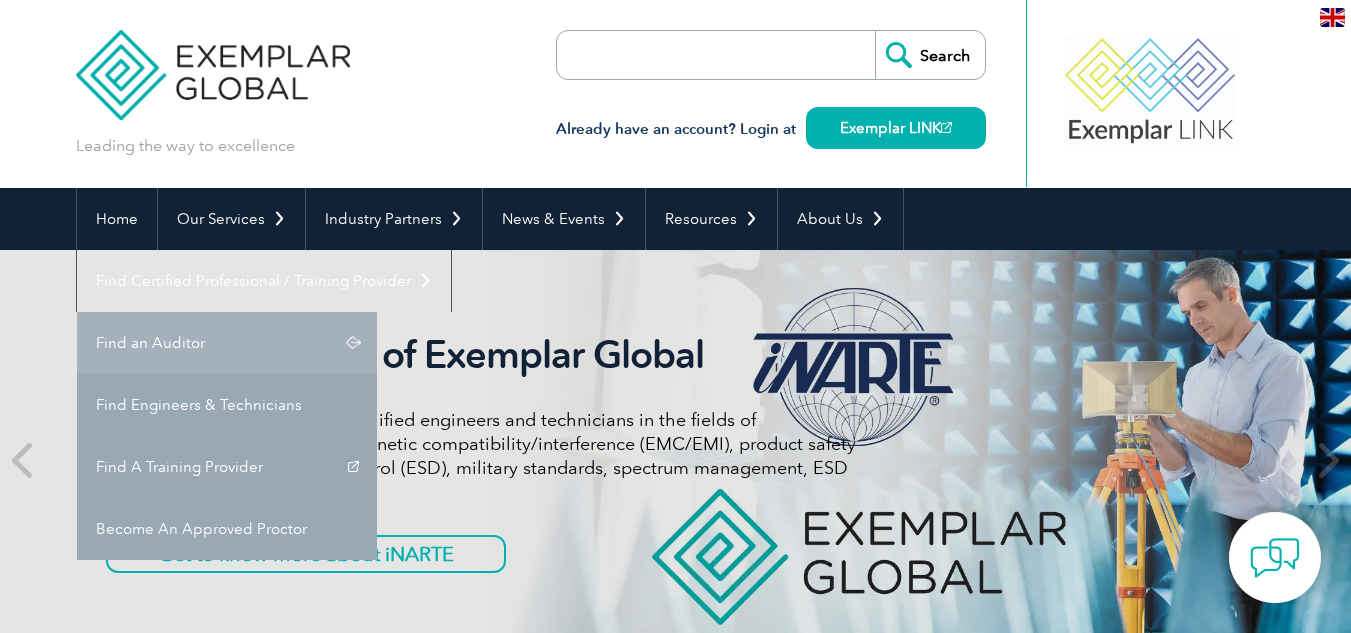 click on "Find an Auditor" at bounding box center (227, 343) 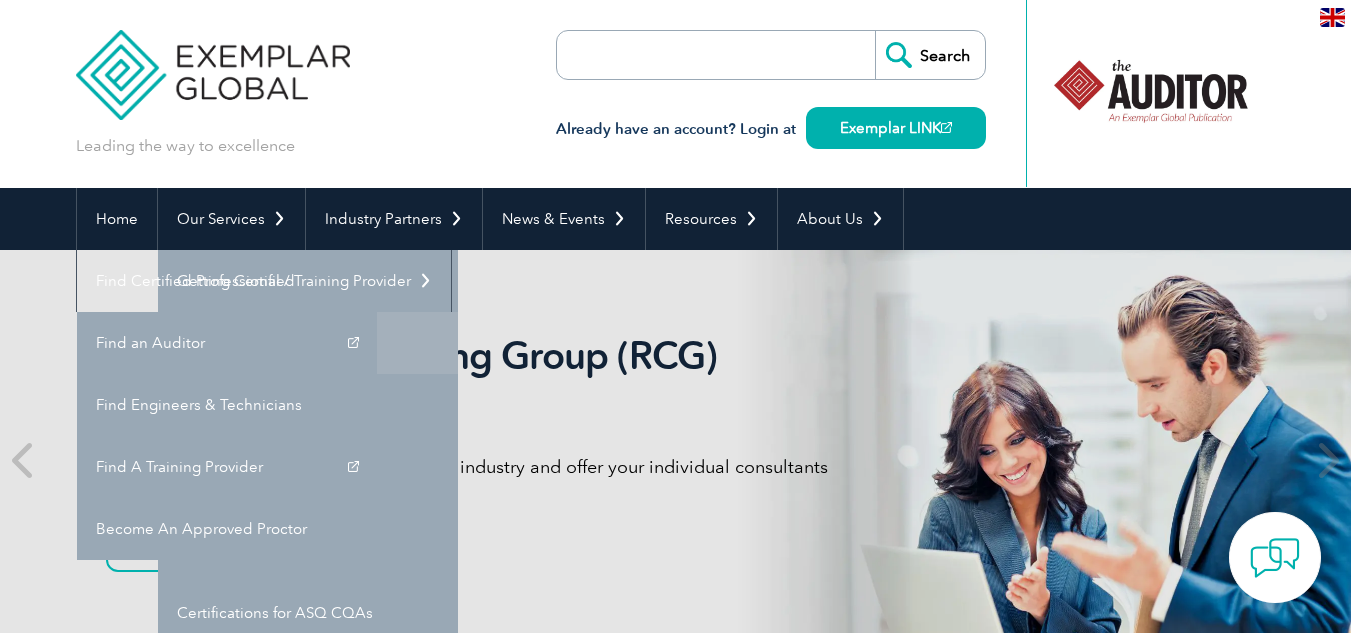 click on "Individual Certifications" at bounding box center [308, 343] 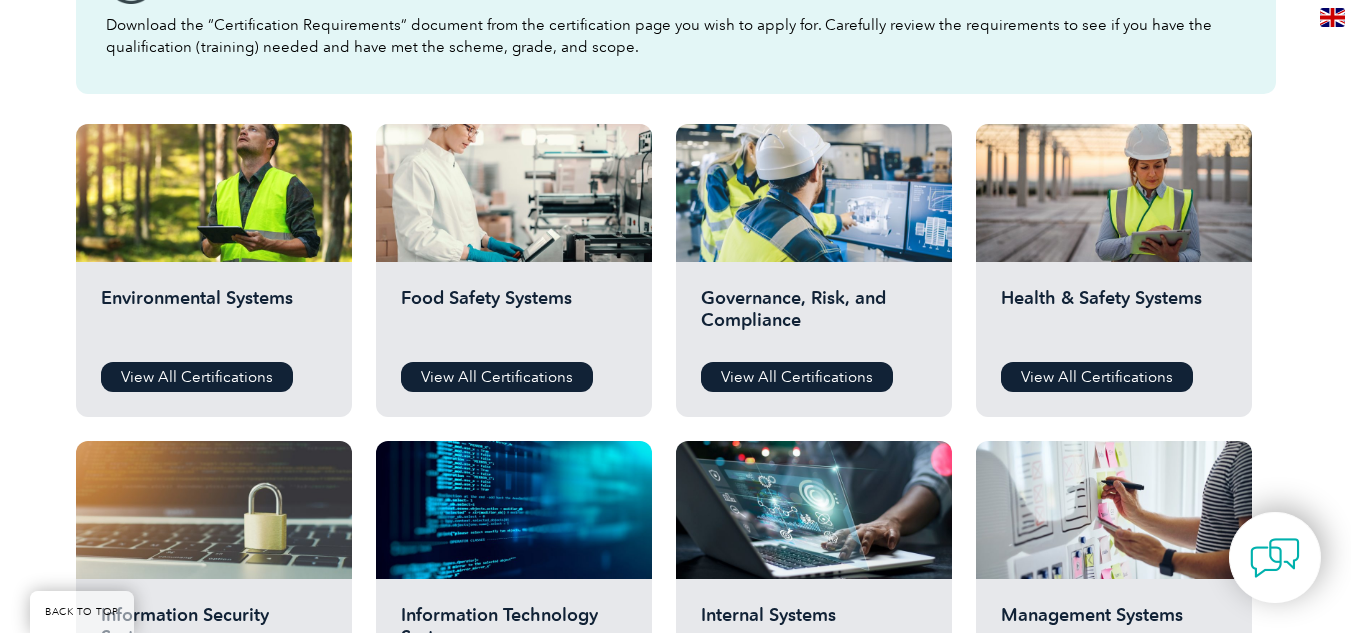 scroll, scrollTop: 600, scrollLeft: 0, axis: vertical 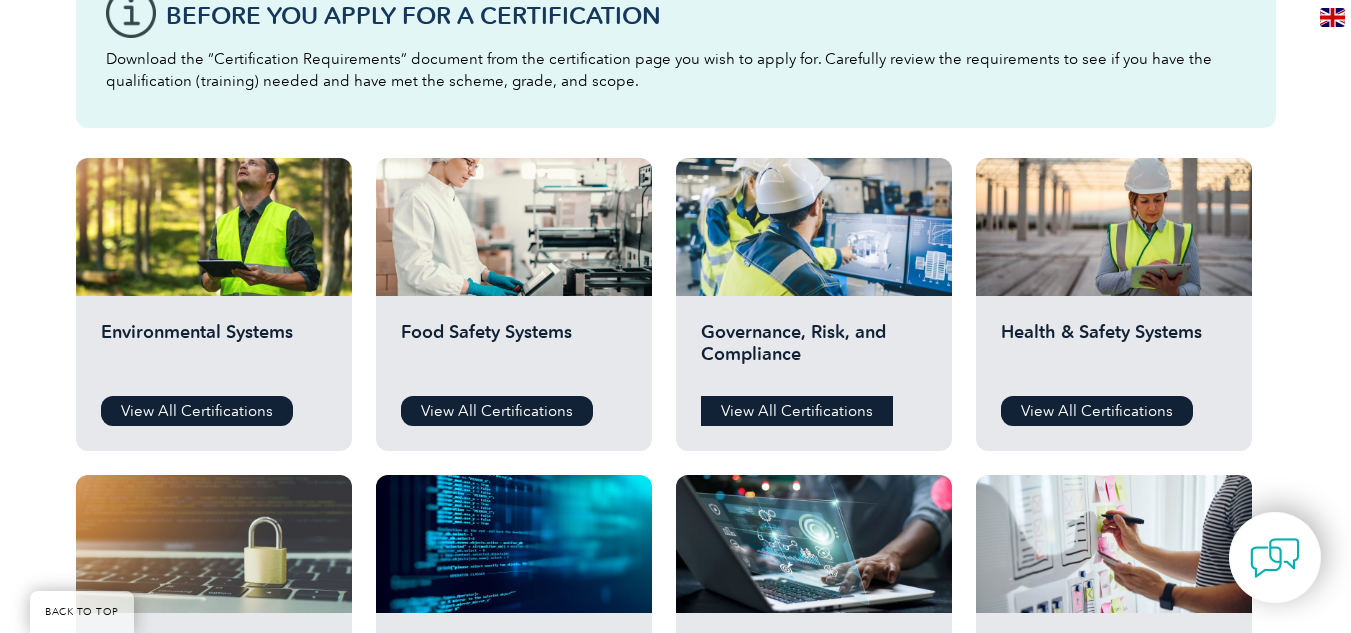 click on "View All Certifications" at bounding box center [797, 411] 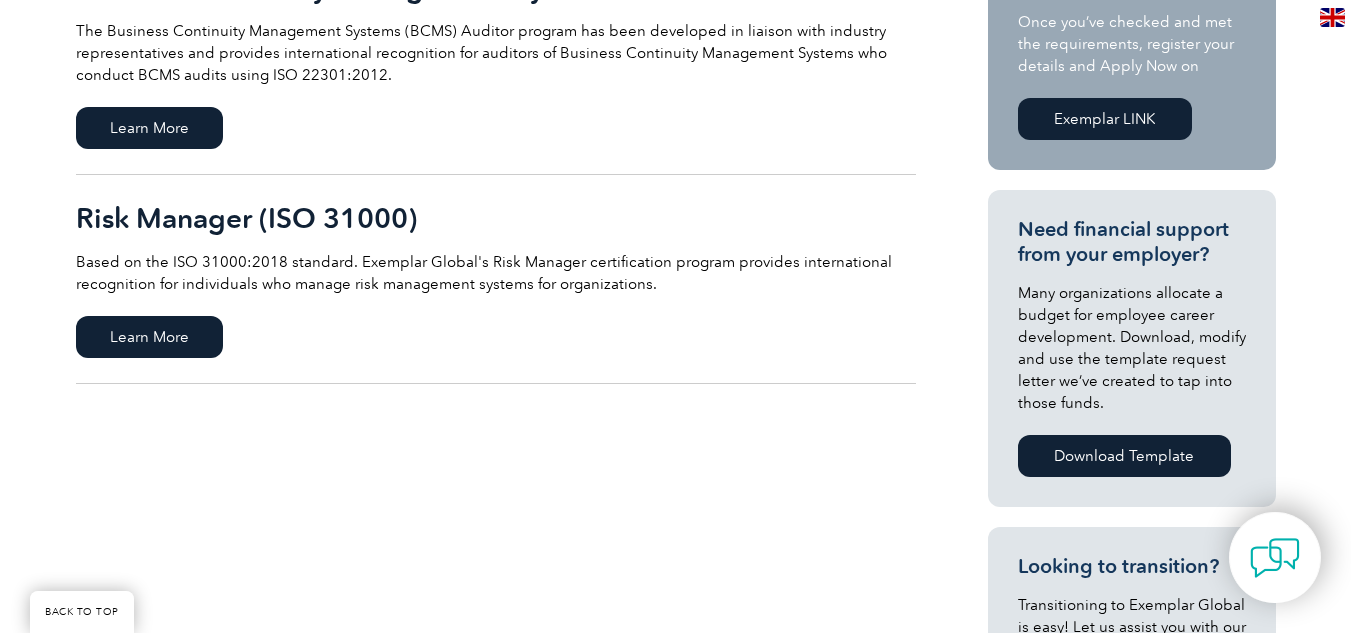 scroll, scrollTop: 600, scrollLeft: 0, axis: vertical 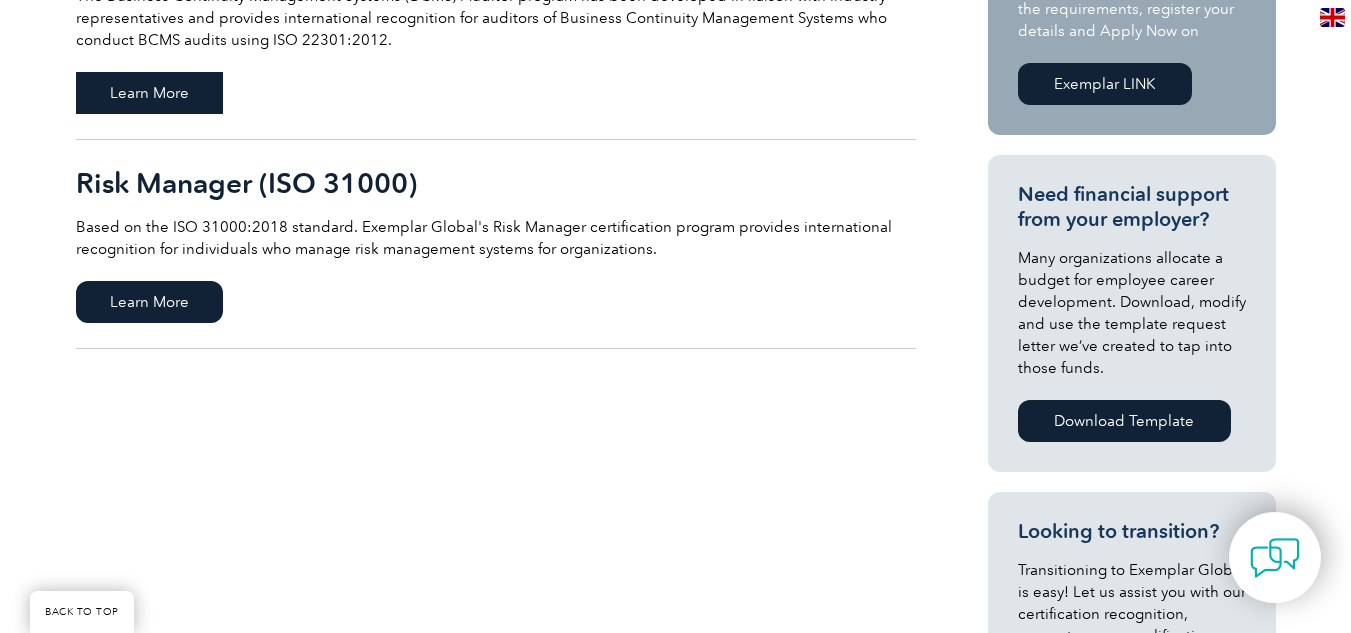 click on "Learn More" at bounding box center [149, 93] 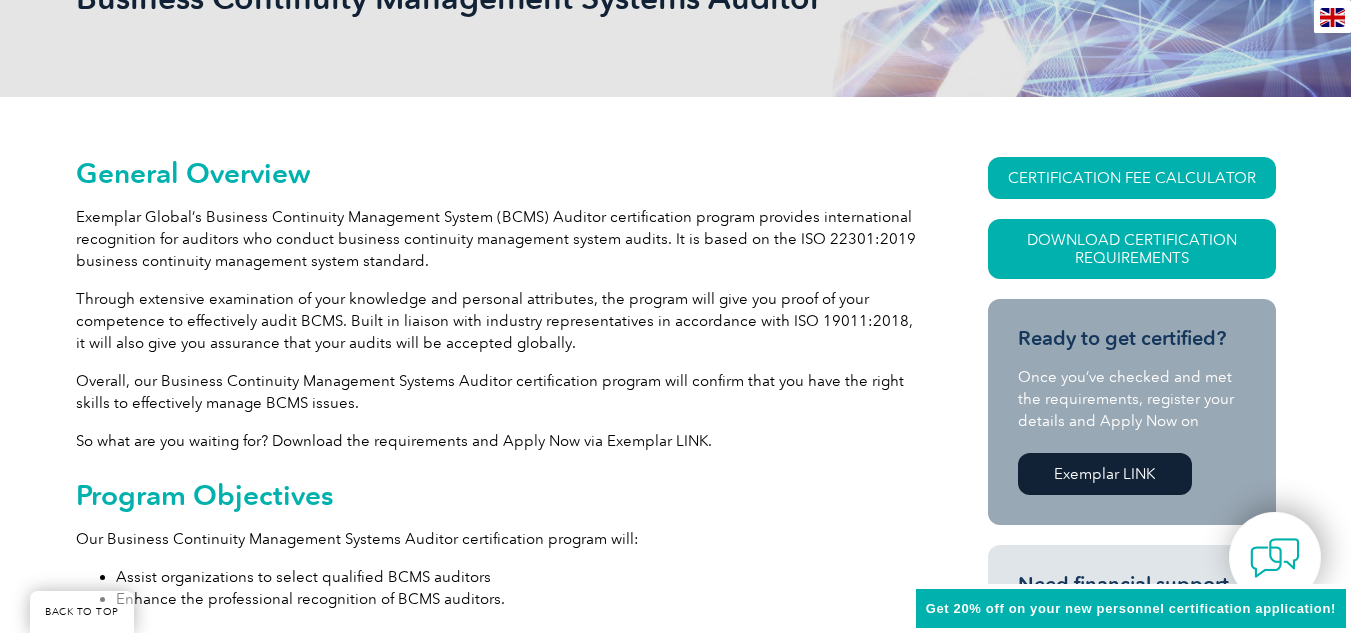 scroll, scrollTop: 400, scrollLeft: 0, axis: vertical 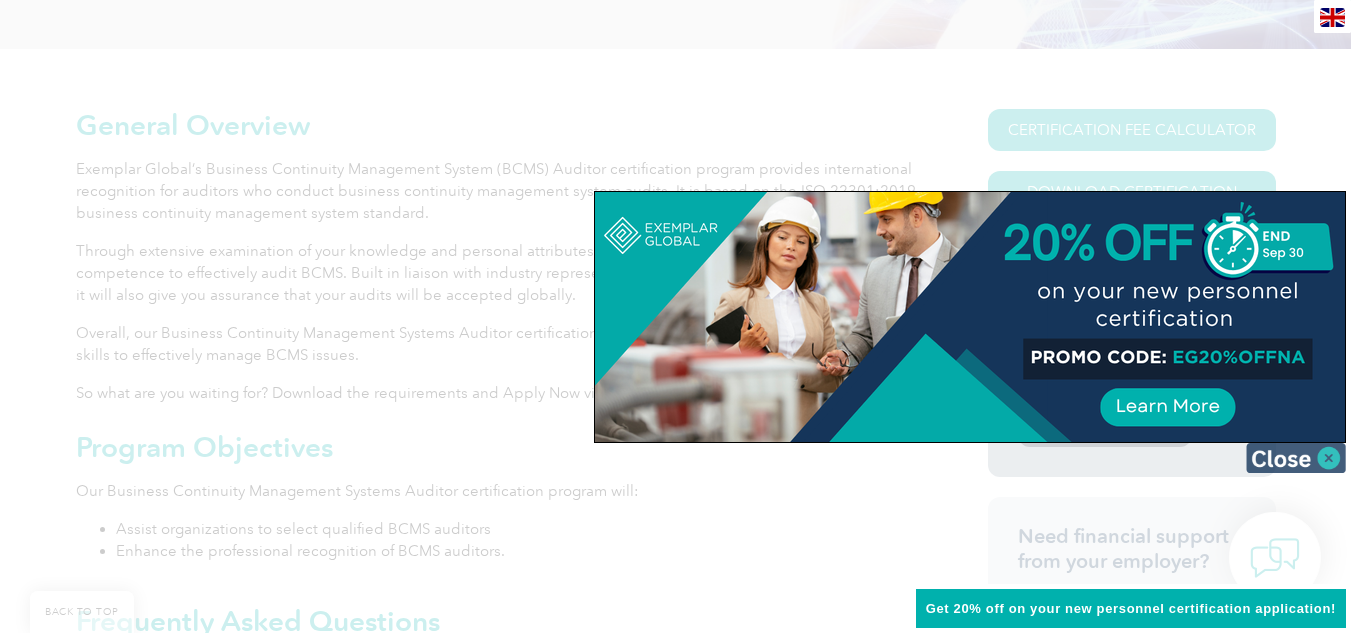click at bounding box center (1296, 458) 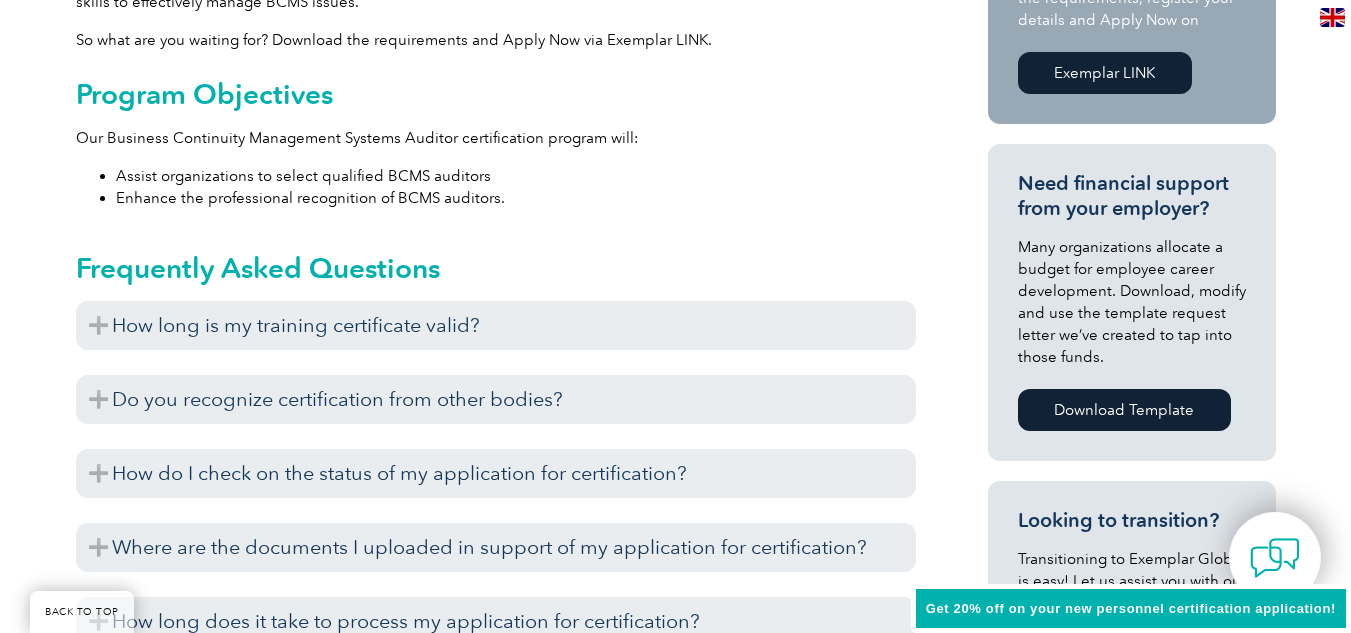 scroll, scrollTop: 800, scrollLeft: 0, axis: vertical 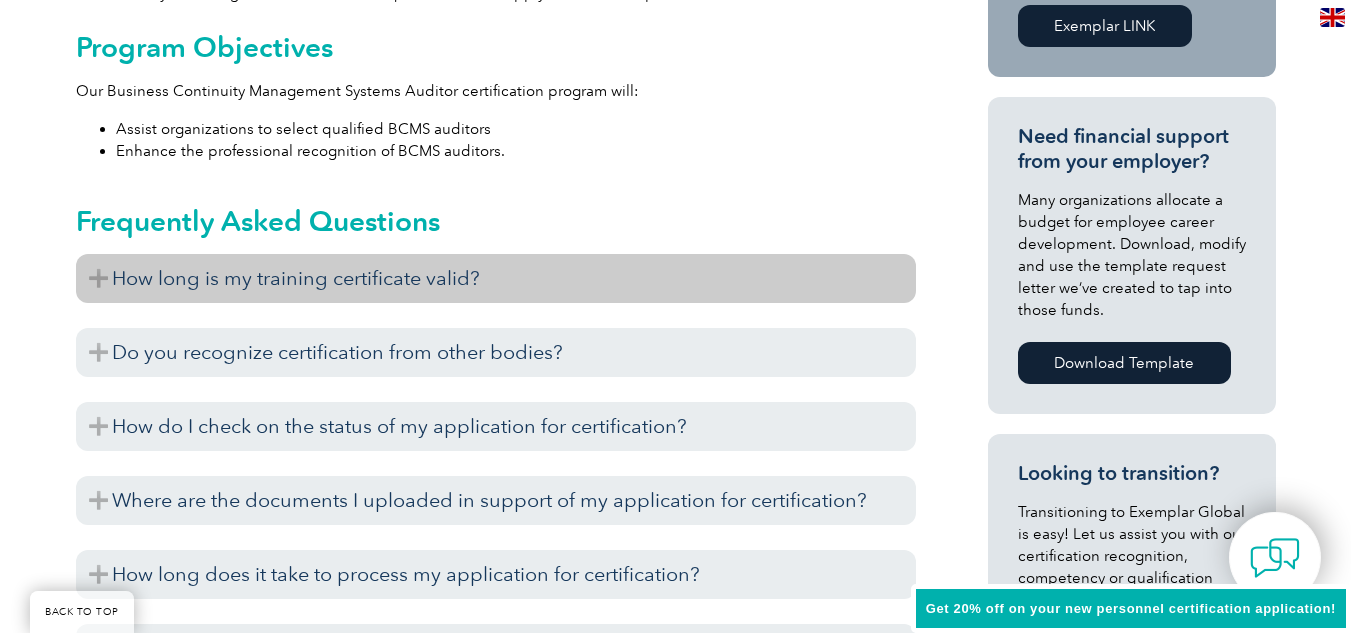 click on "How long is my training certificate valid?" at bounding box center (496, 278) 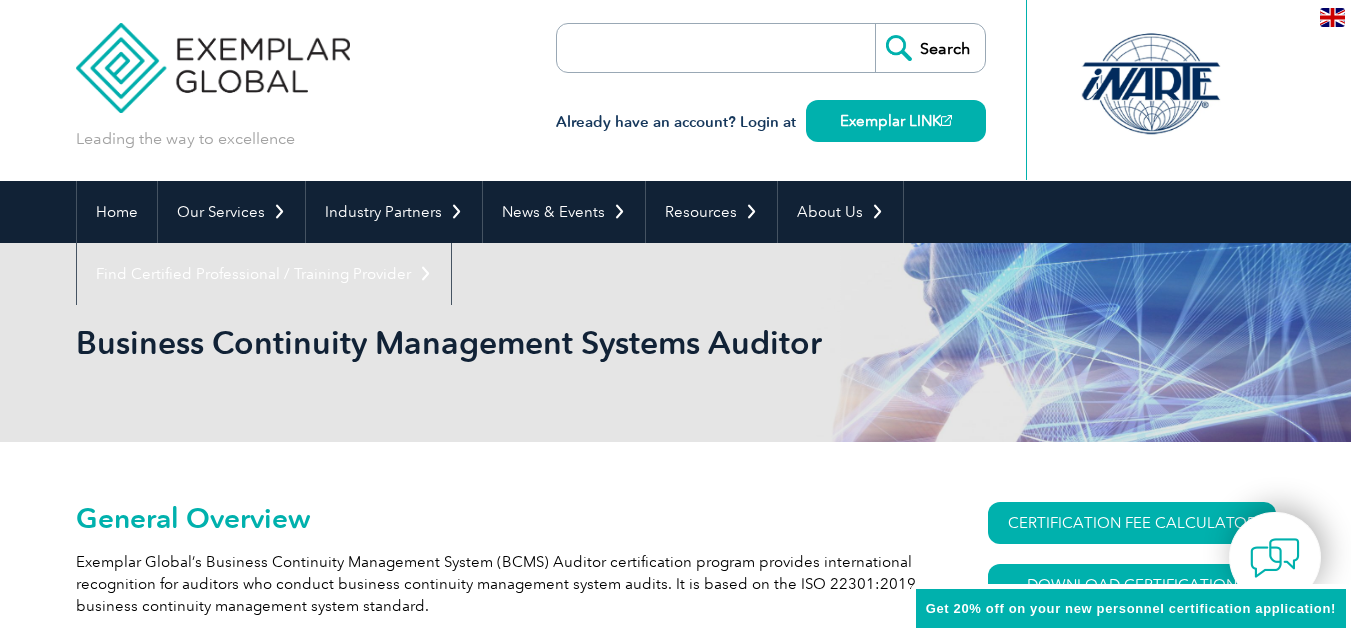 scroll, scrollTop: 0, scrollLeft: 0, axis: both 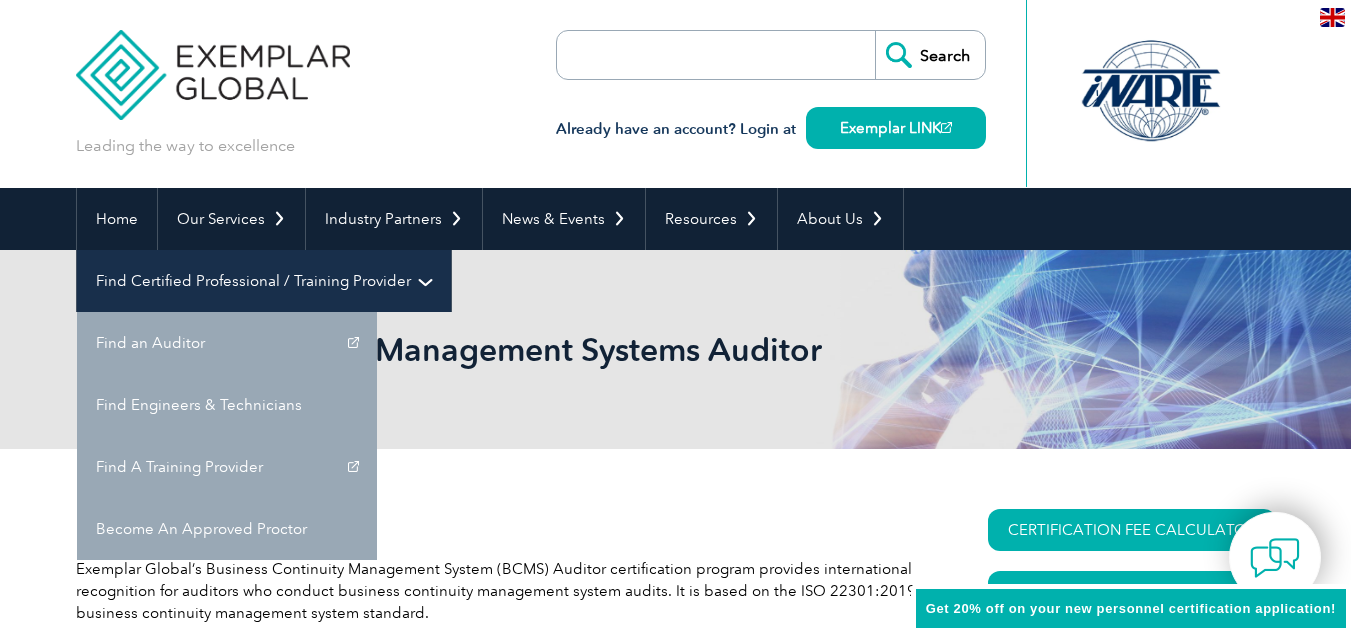 click on "Find Certified Professional / Training Provider" at bounding box center (264, 281) 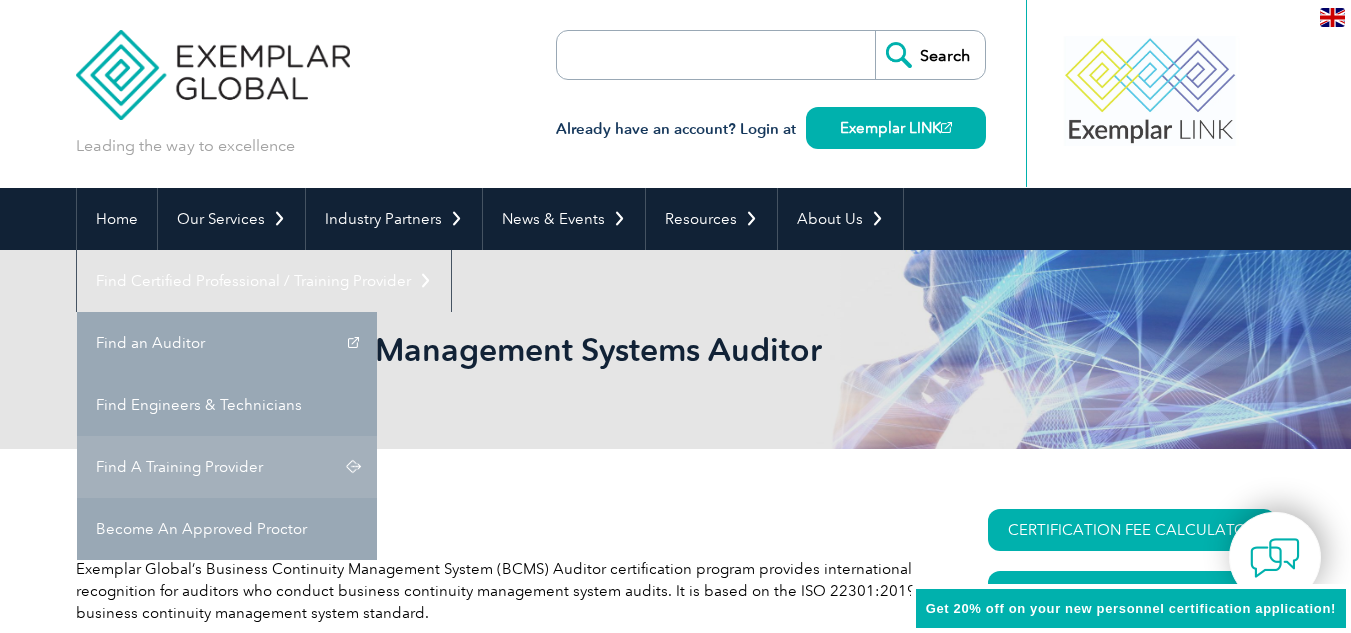 click on "Find A Training Provider" at bounding box center (227, 467) 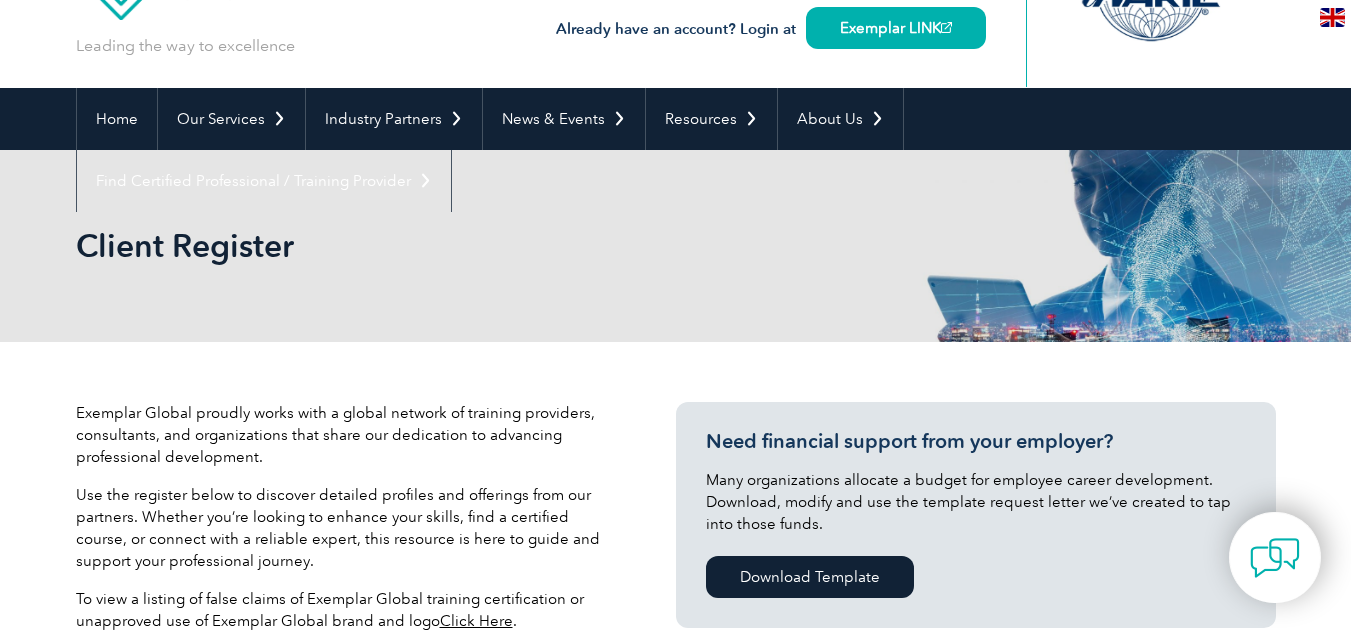 scroll, scrollTop: 0, scrollLeft: 0, axis: both 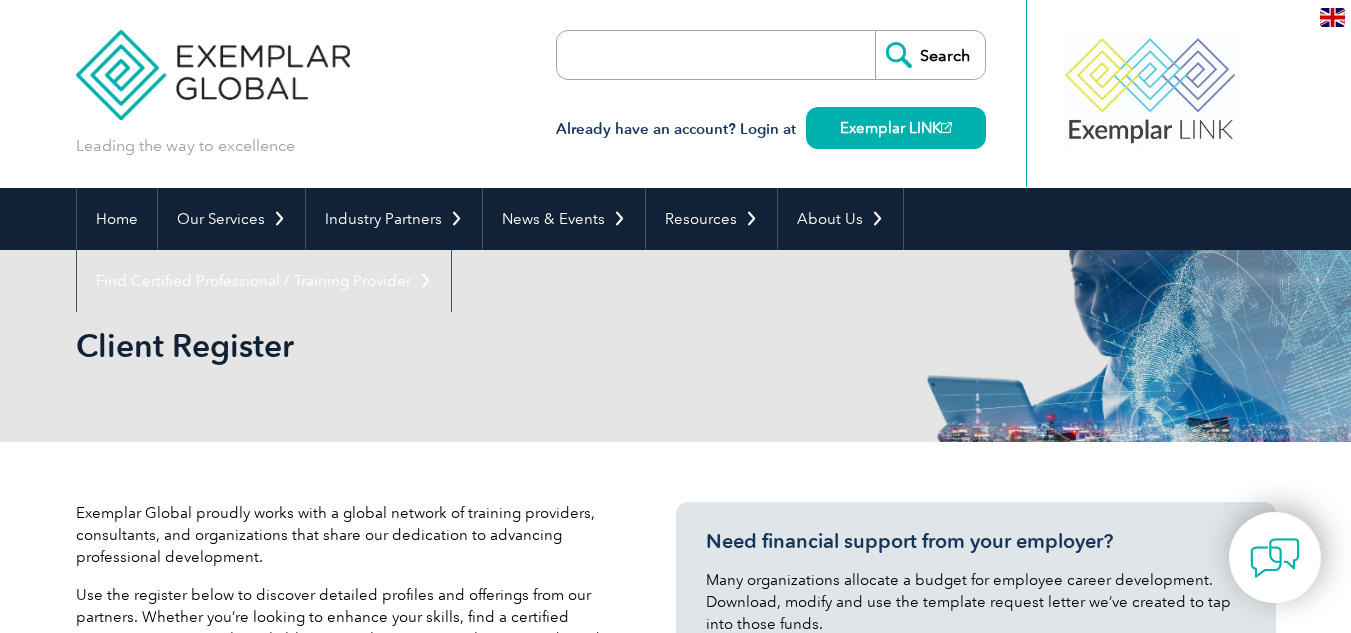 click at bounding box center [1332, 17] 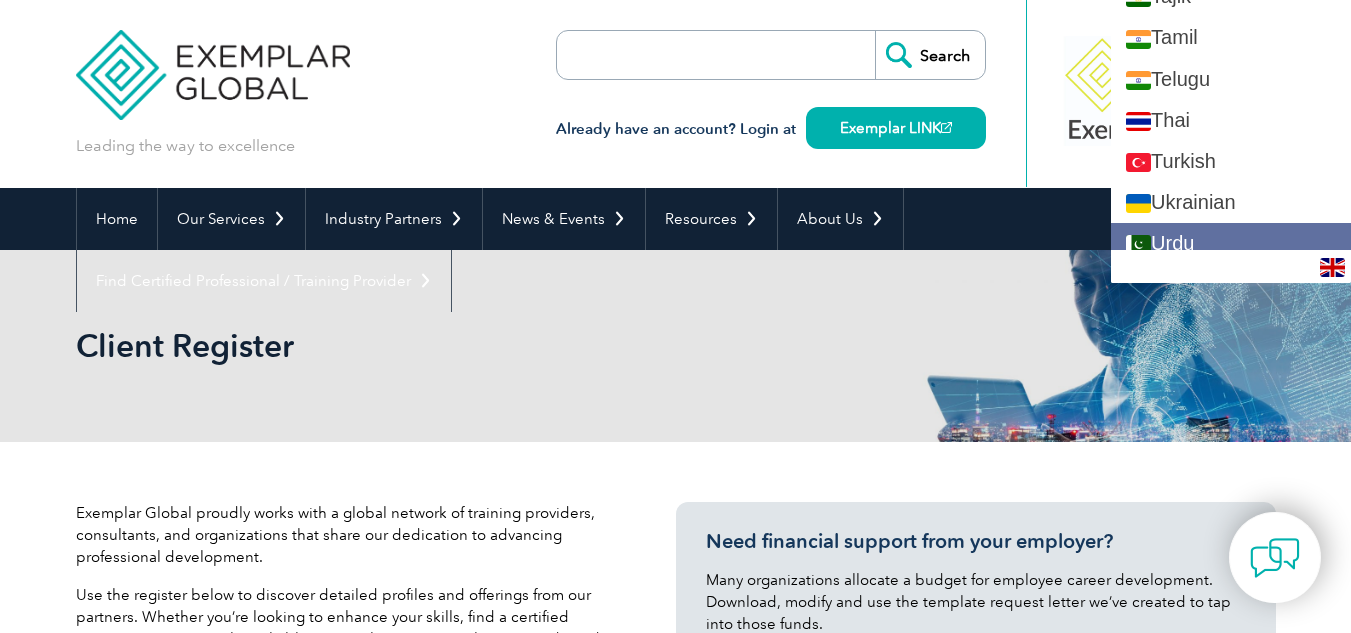 scroll, scrollTop: 3992, scrollLeft: 0, axis: vertical 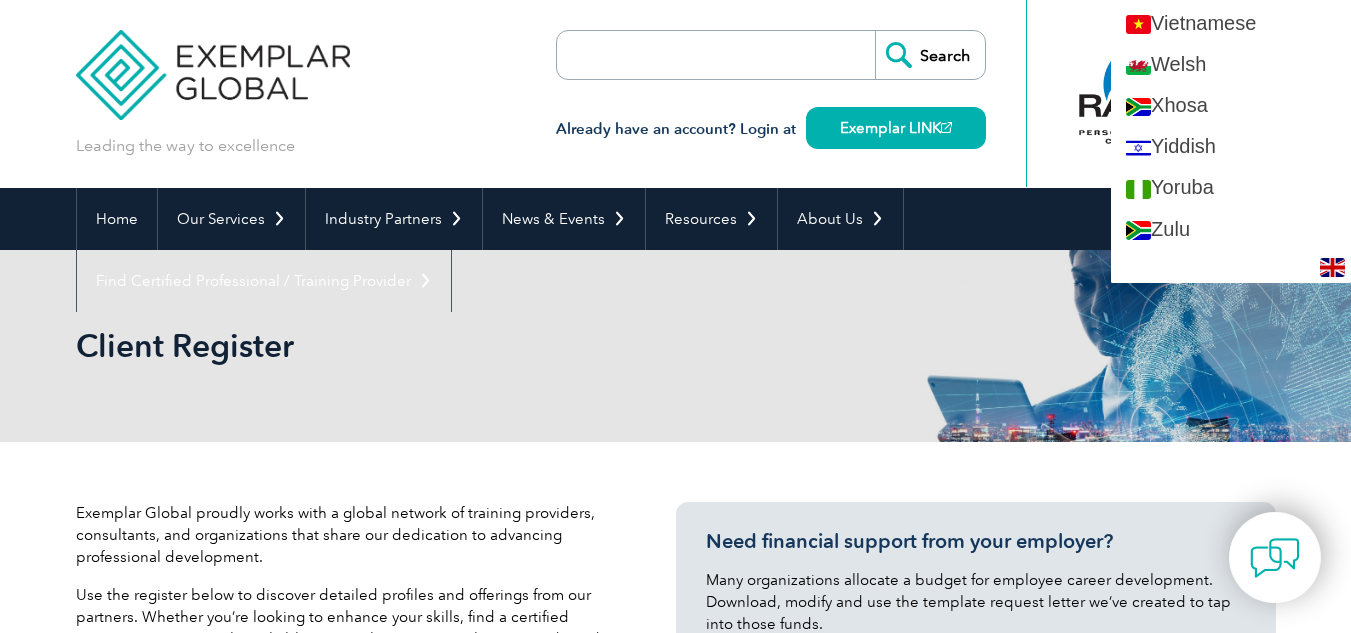 click on "Client Register" at bounding box center [676, 346] 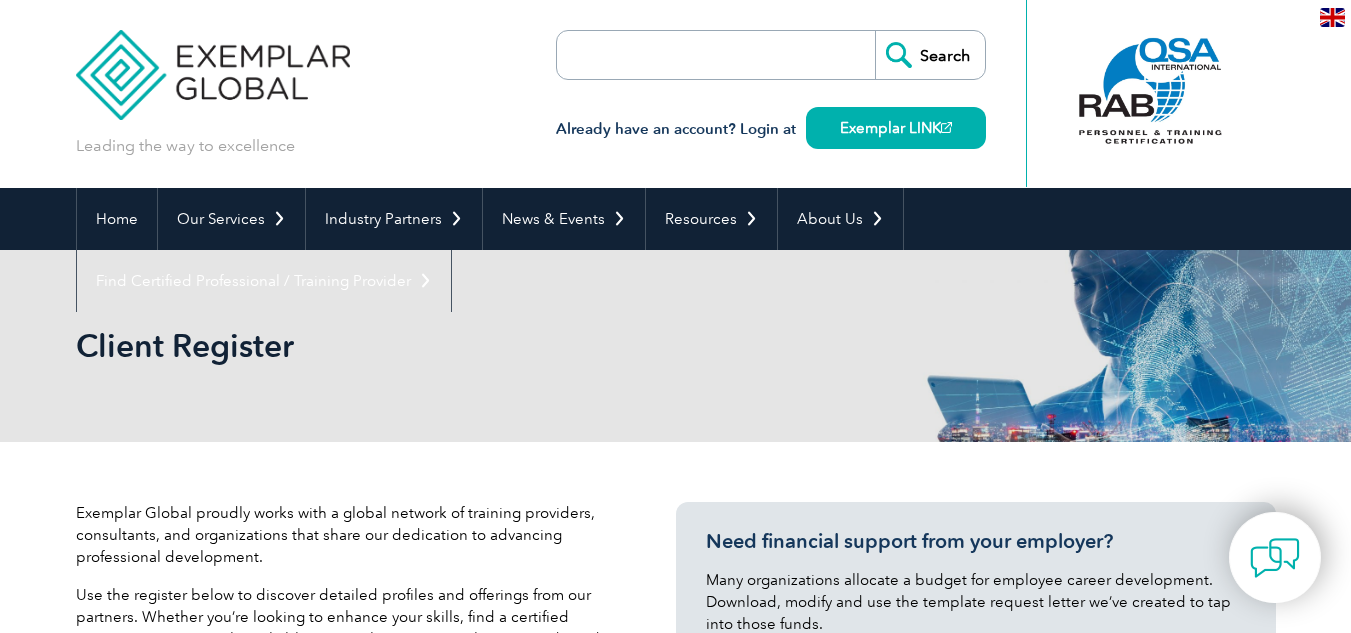 click on "Leading the way to excellence
Search" at bounding box center (676, 94) 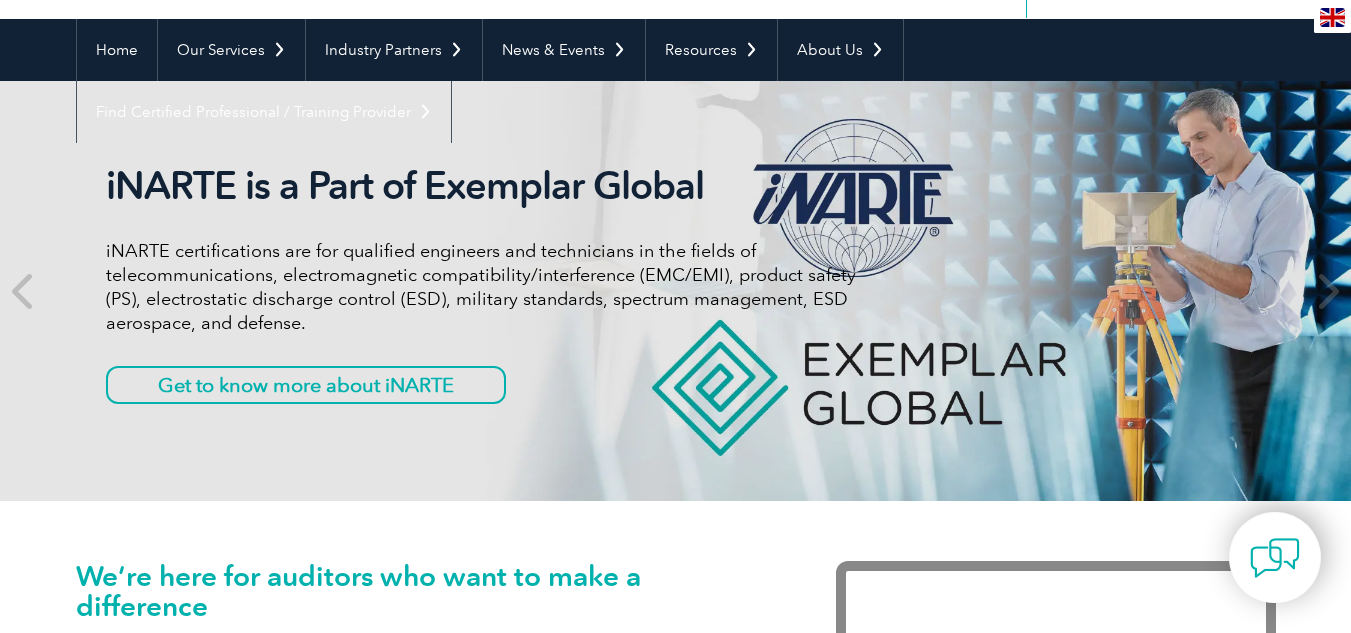 scroll, scrollTop: 0, scrollLeft: 0, axis: both 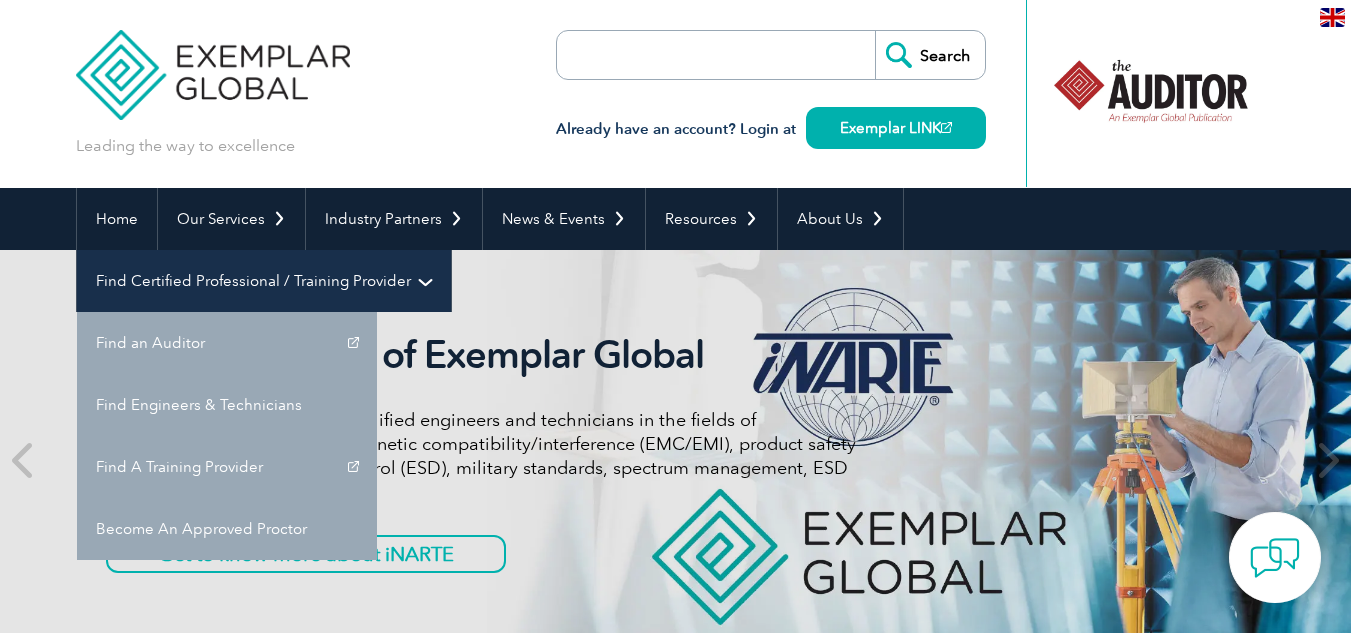 click on "Find Certified Professional / Training Provider" at bounding box center [264, 281] 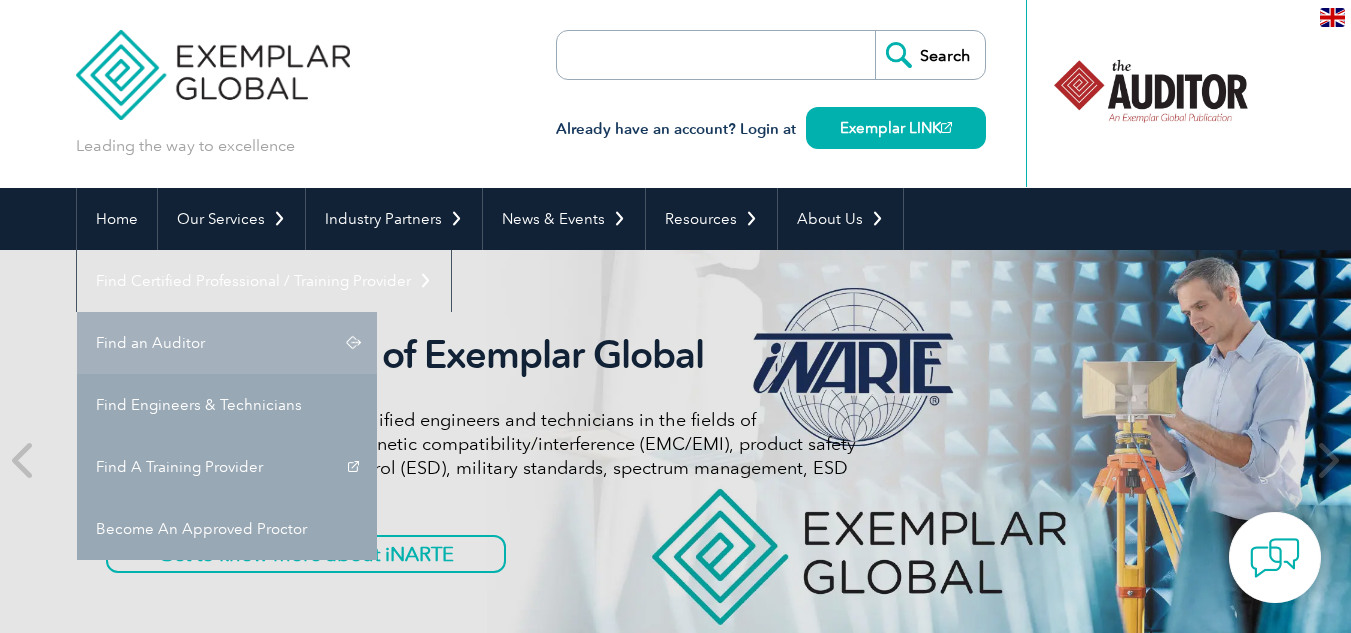 click on "Find an Auditor" at bounding box center (227, 343) 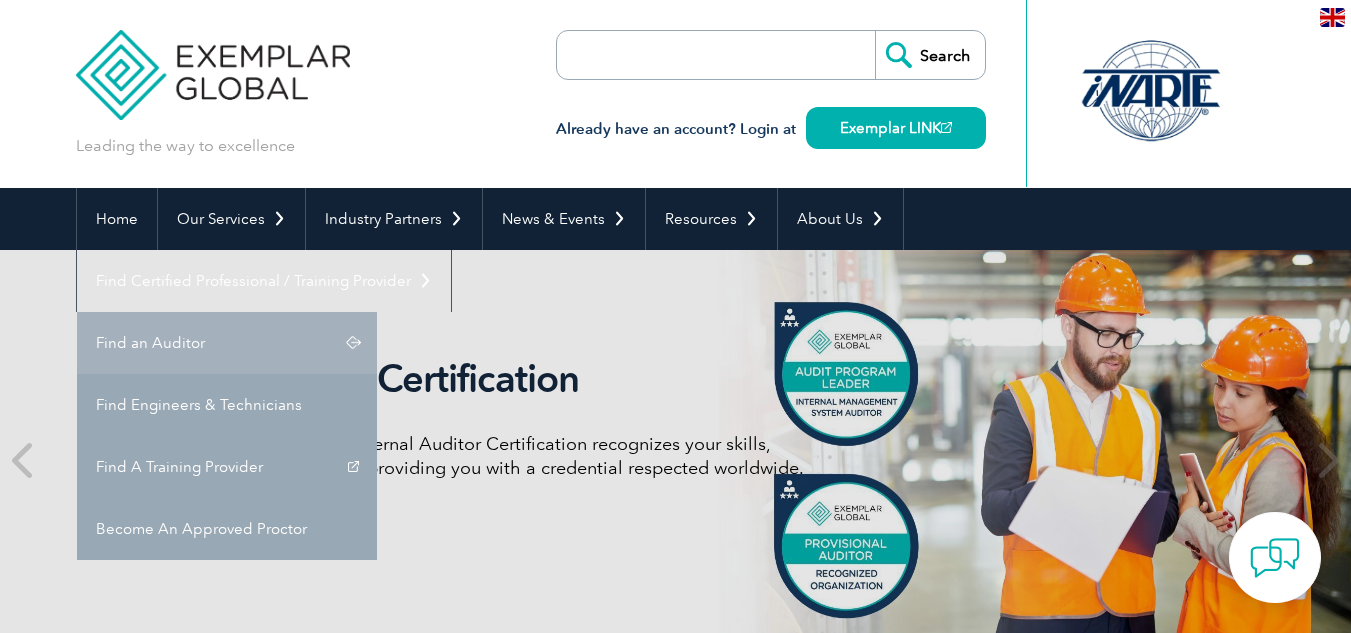 click on "Find an Auditor" at bounding box center [227, 343] 